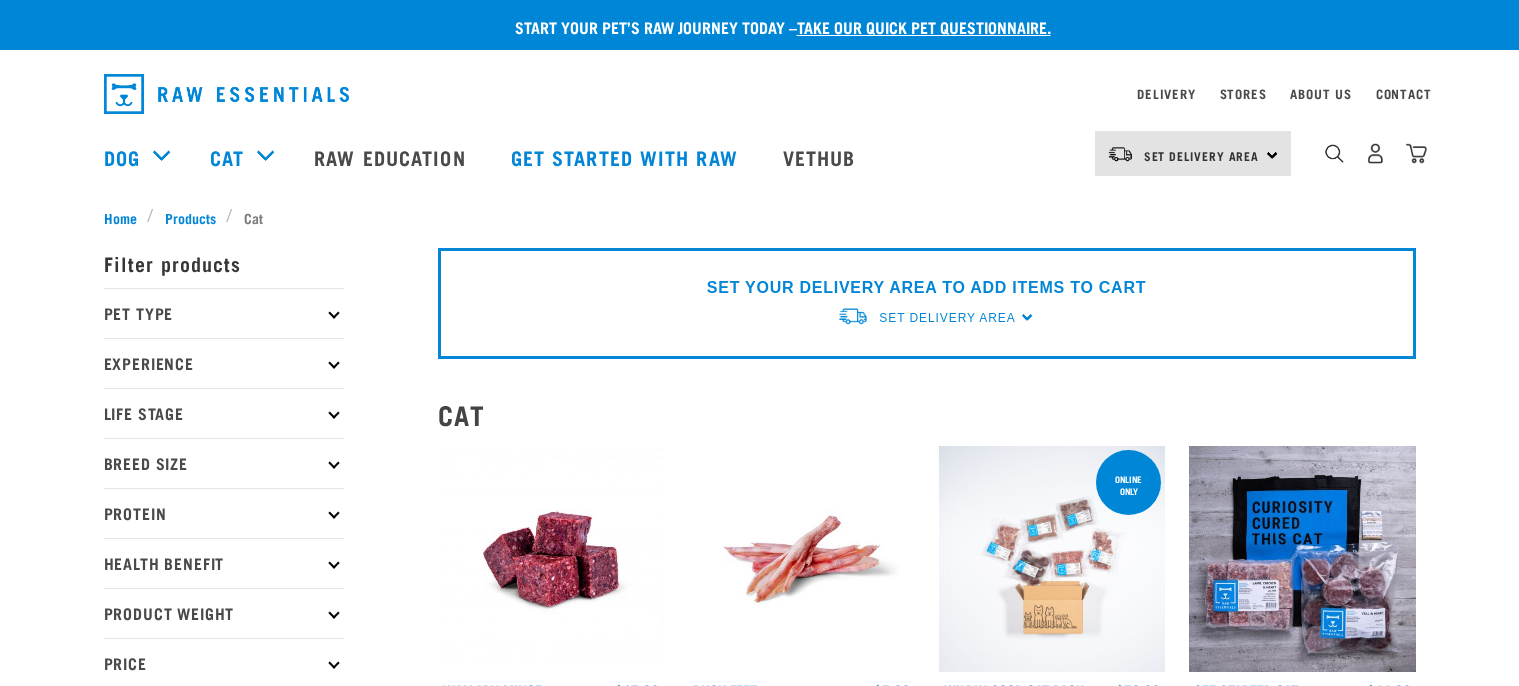 scroll, scrollTop: 0, scrollLeft: 0, axis: both 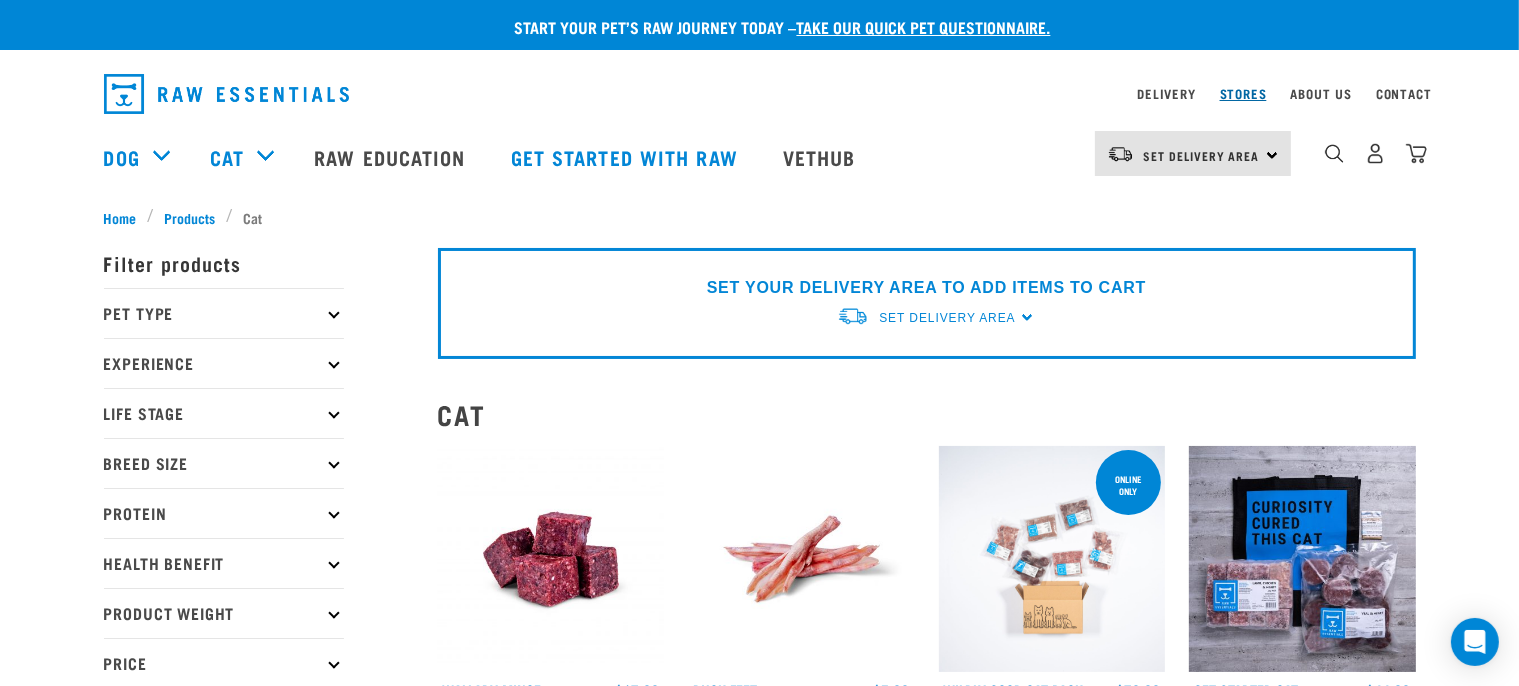click on "Stores" at bounding box center (1243, 93) 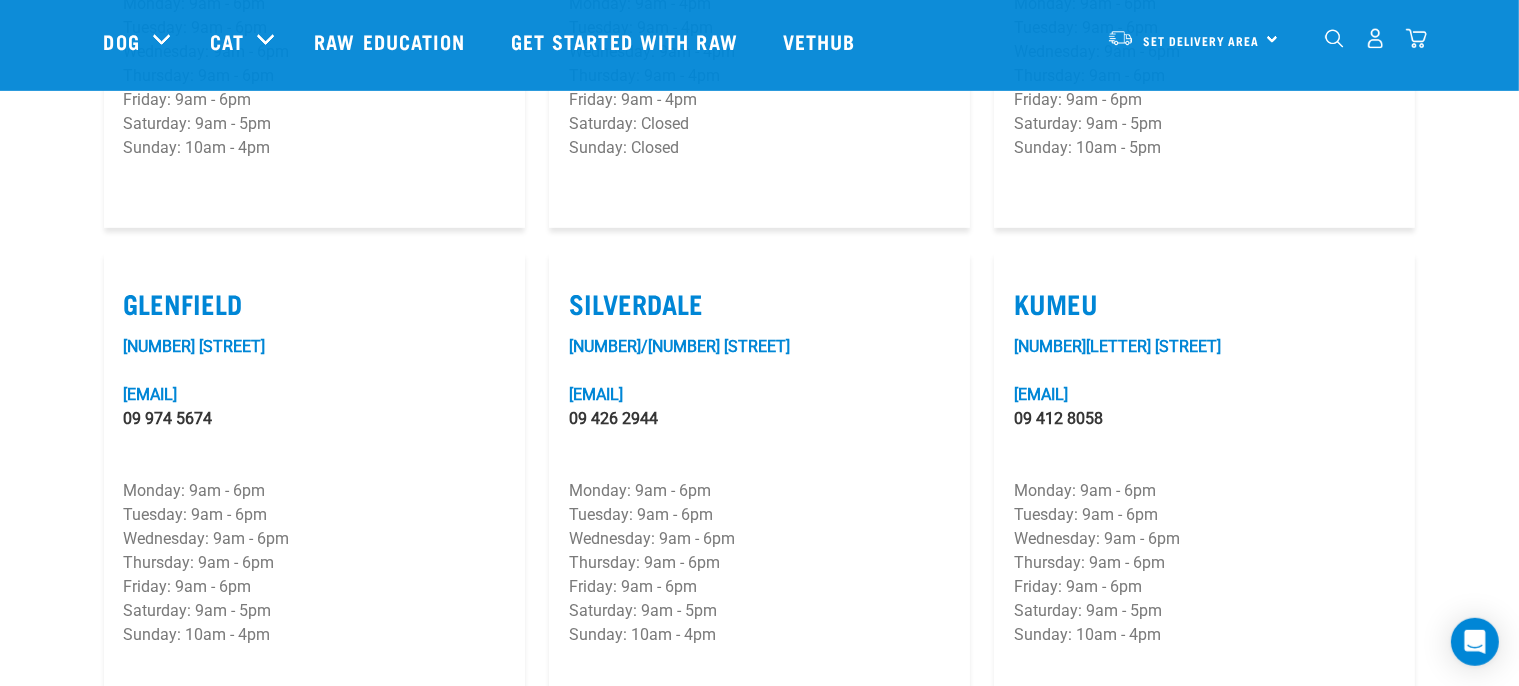 scroll, scrollTop: 950, scrollLeft: 0, axis: vertical 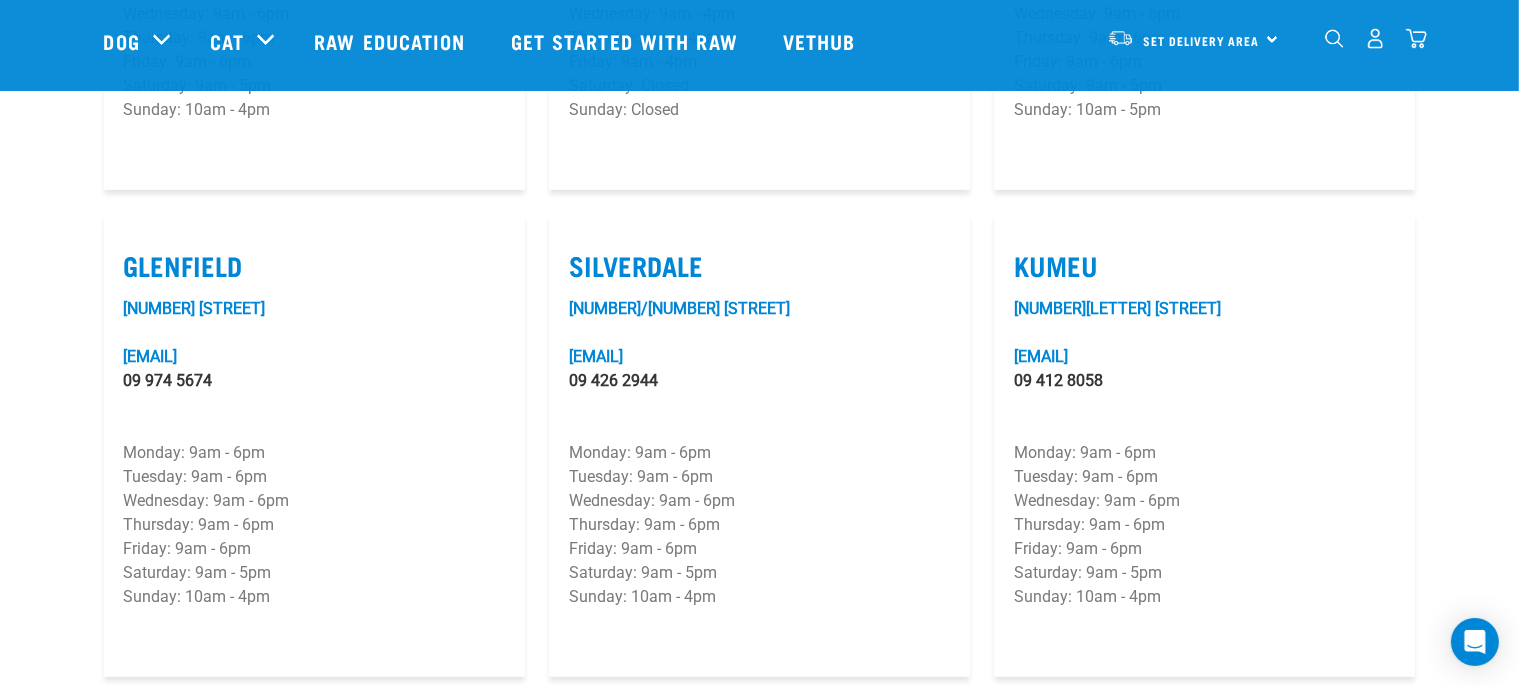 click on "Glenfield" at bounding box center (314, 265) 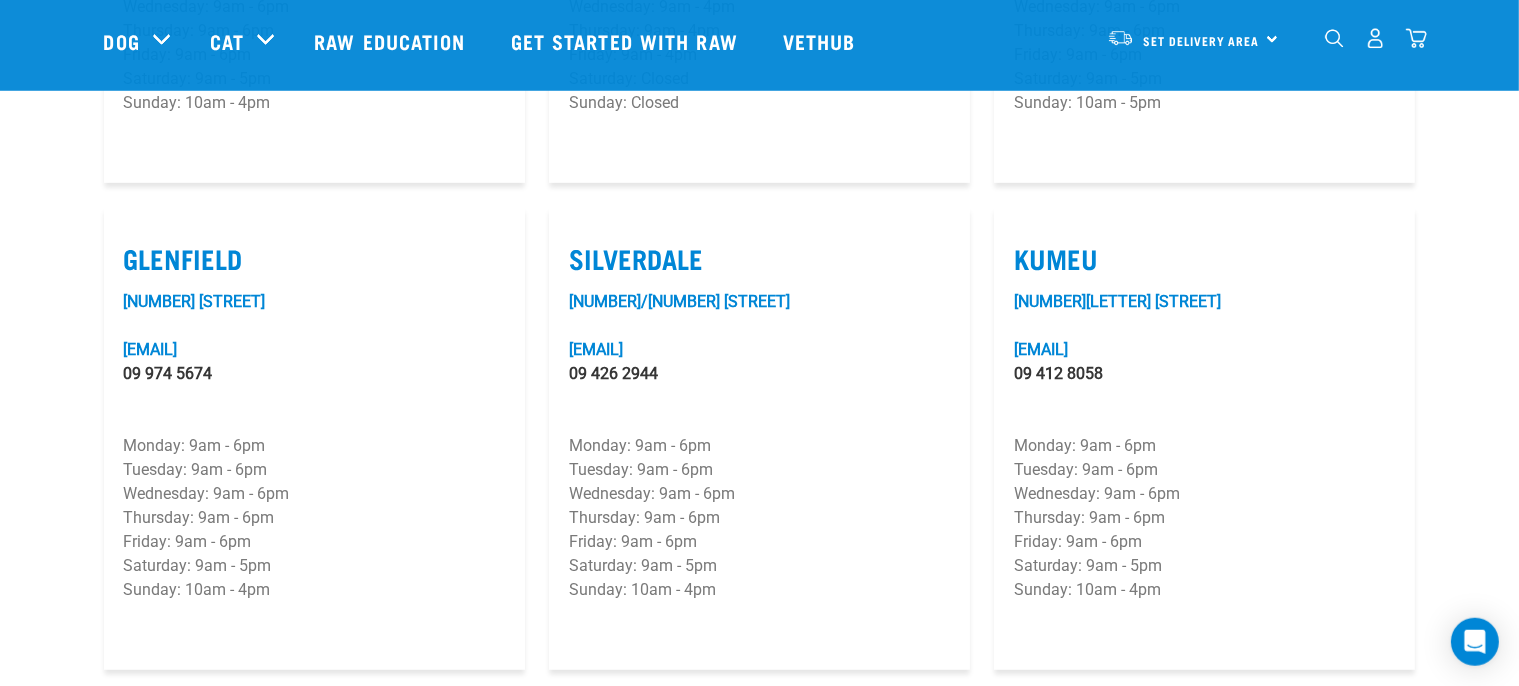 scroll, scrollTop: 950, scrollLeft: 0, axis: vertical 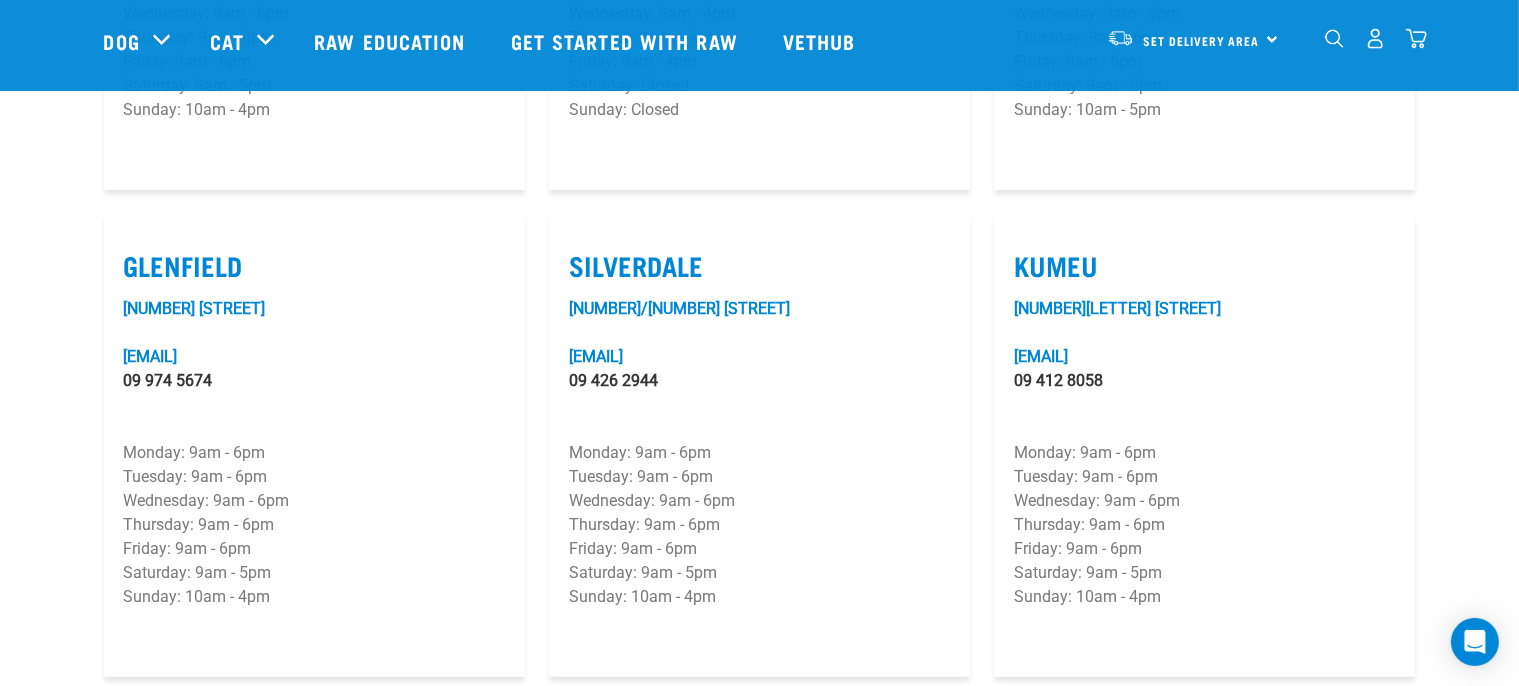 click on "239 Archers Road
glenfield@rawessentials.co.nz
09 974 5674
Monday: 9am - 6pm
Tuesday: 9am - 6pm
Wednesday: 9am - 6pm
Thursday: 9am - 6pm
Friday: 9am - 6pm
Saturday: 9am - 5pm
Sunday: 10am - 4pm" at bounding box center (314, 477) 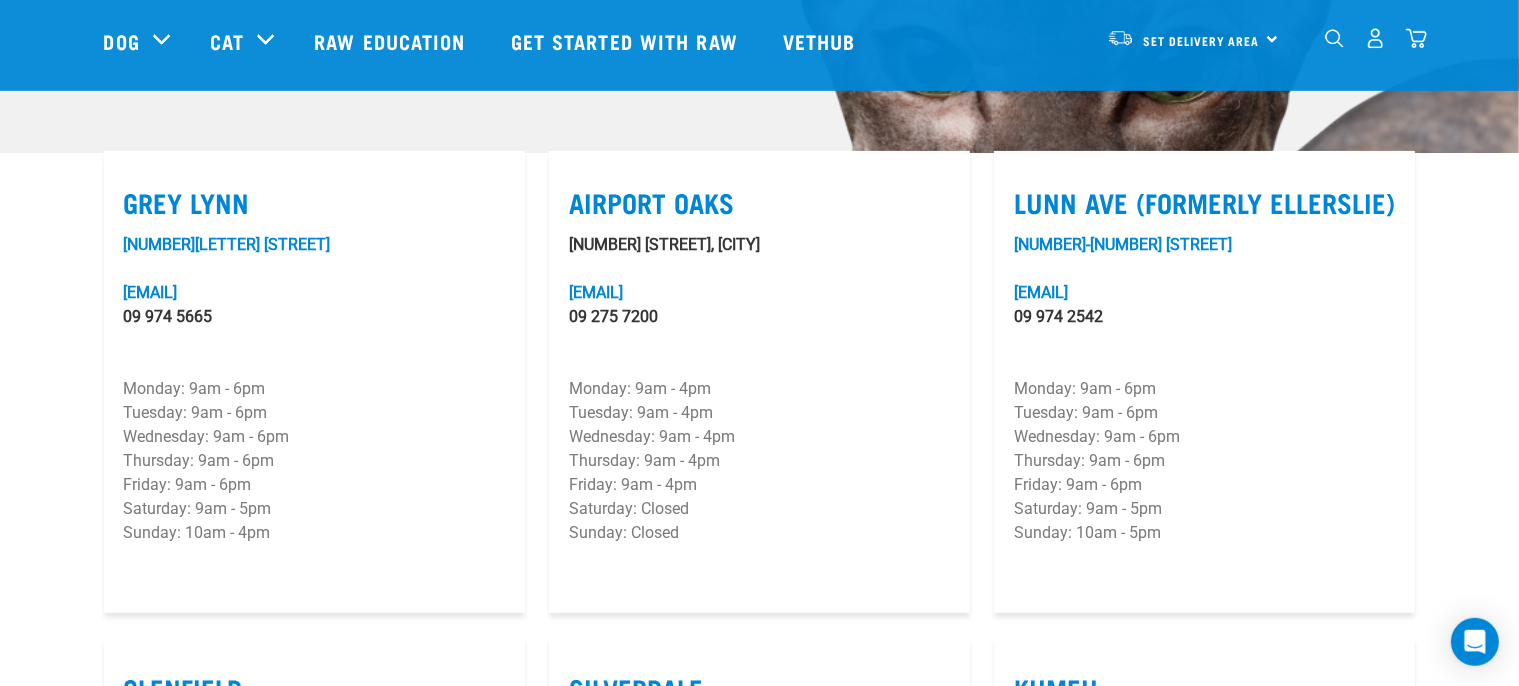 scroll, scrollTop: 528, scrollLeft: 0, axis: vertical 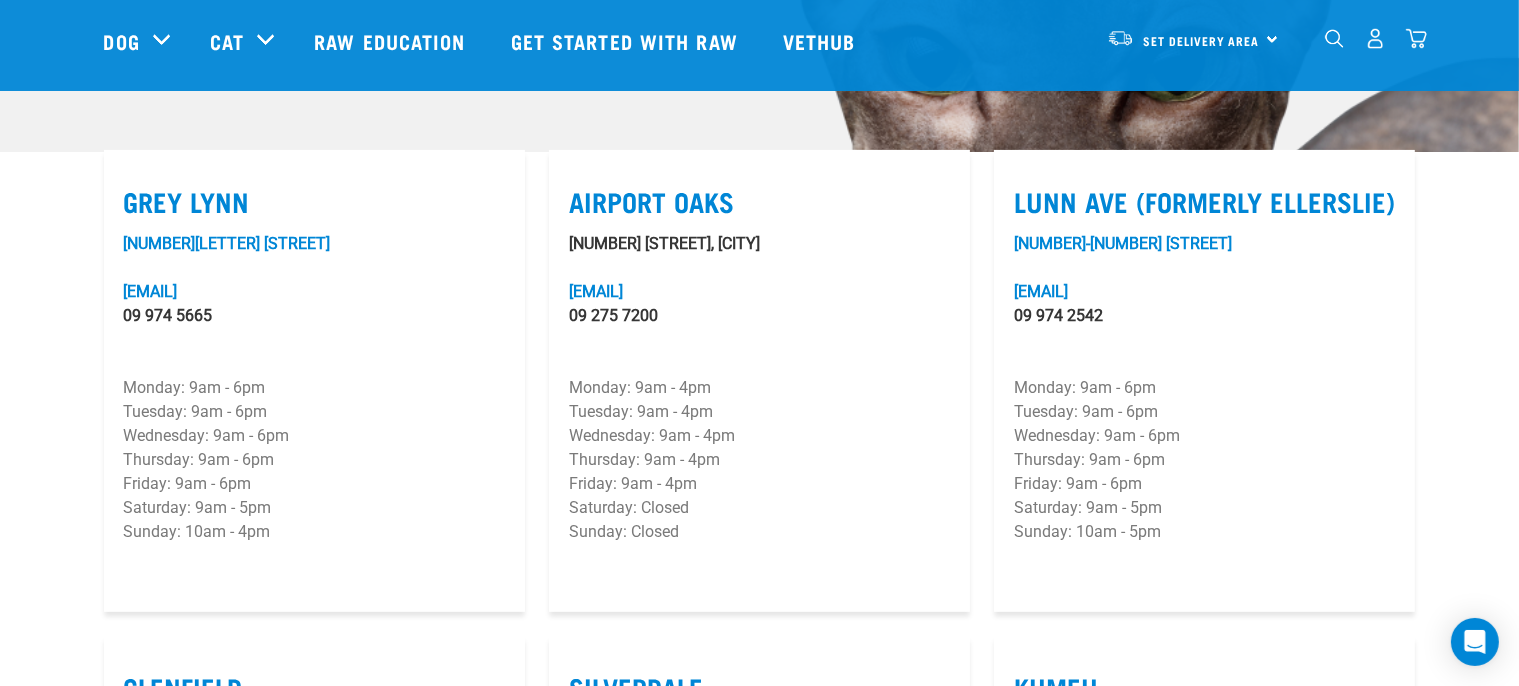 click on "401B Richmond Road
greylynn@rawessentials.co.nz
09 974 5665
Monday: 9am - 6pm
Tuesday: 9am - 6pm
Wednesday: 9am - 6pm
Thursday: 9am - 6pm
Friday: 9am - 6pm
Saturday: 9am - 5pm
Sunday: 10am - 4pm" at bounding box center (314, 412) 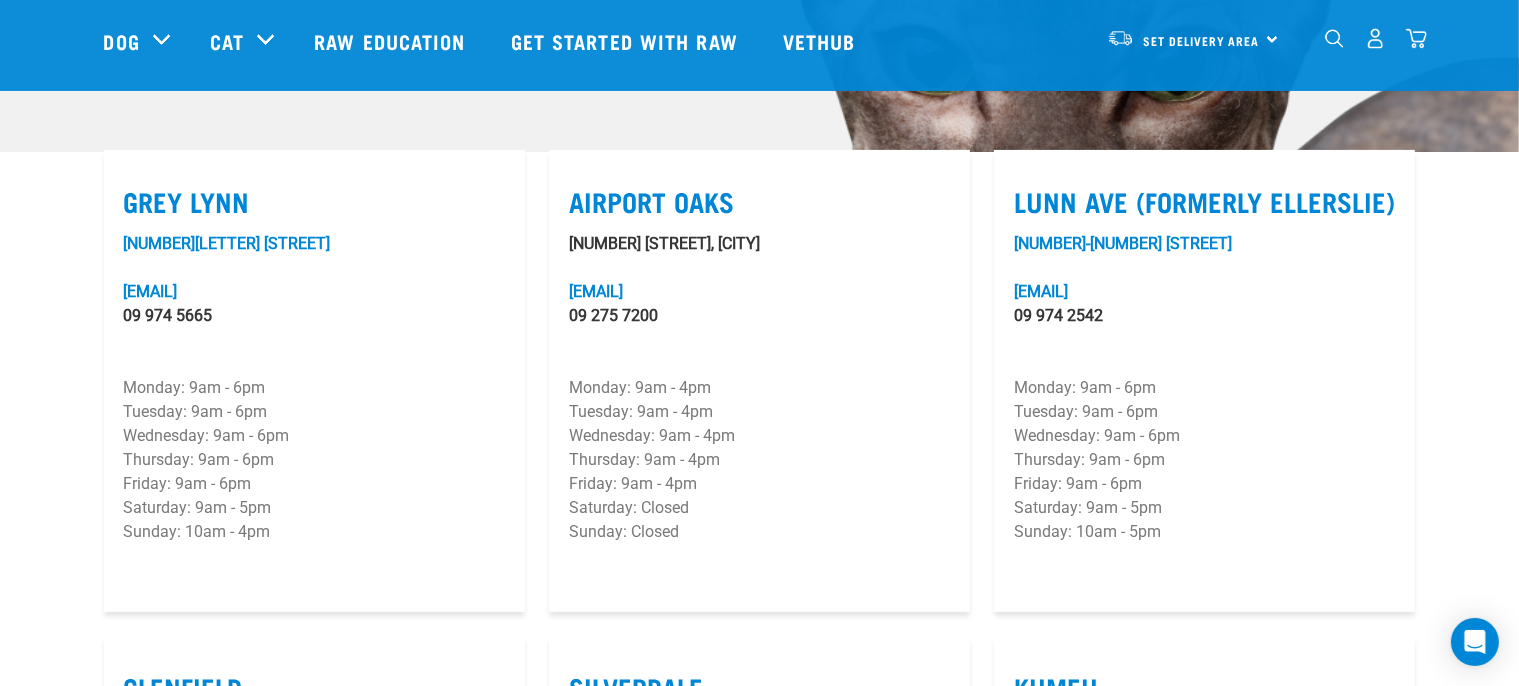 scroll, scrollTop: 844, scrollLeft: 0, axis: vertical 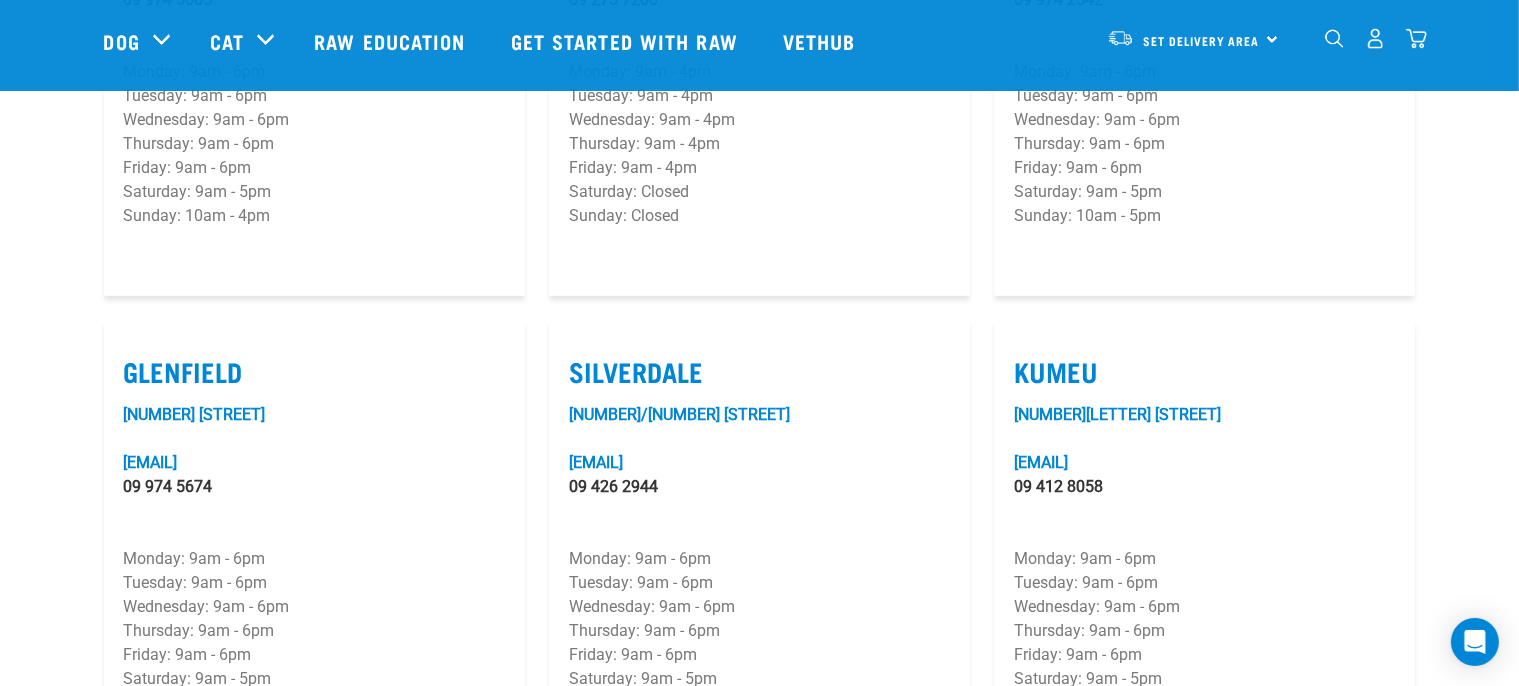 click on "239 Archers Road
glenfield@rawessentials.co.nz
09 974 5674
Monday: 9am - 6pm
Tuesday: 9am - 6pm
Wednesday: 9am - 6pm
Thursday: 9am - 6pm
Friday: 9am - 6pm
Saturday: 9am - 5pm
Sunday: 10am - 4pm" at bounding box center (314, 583) 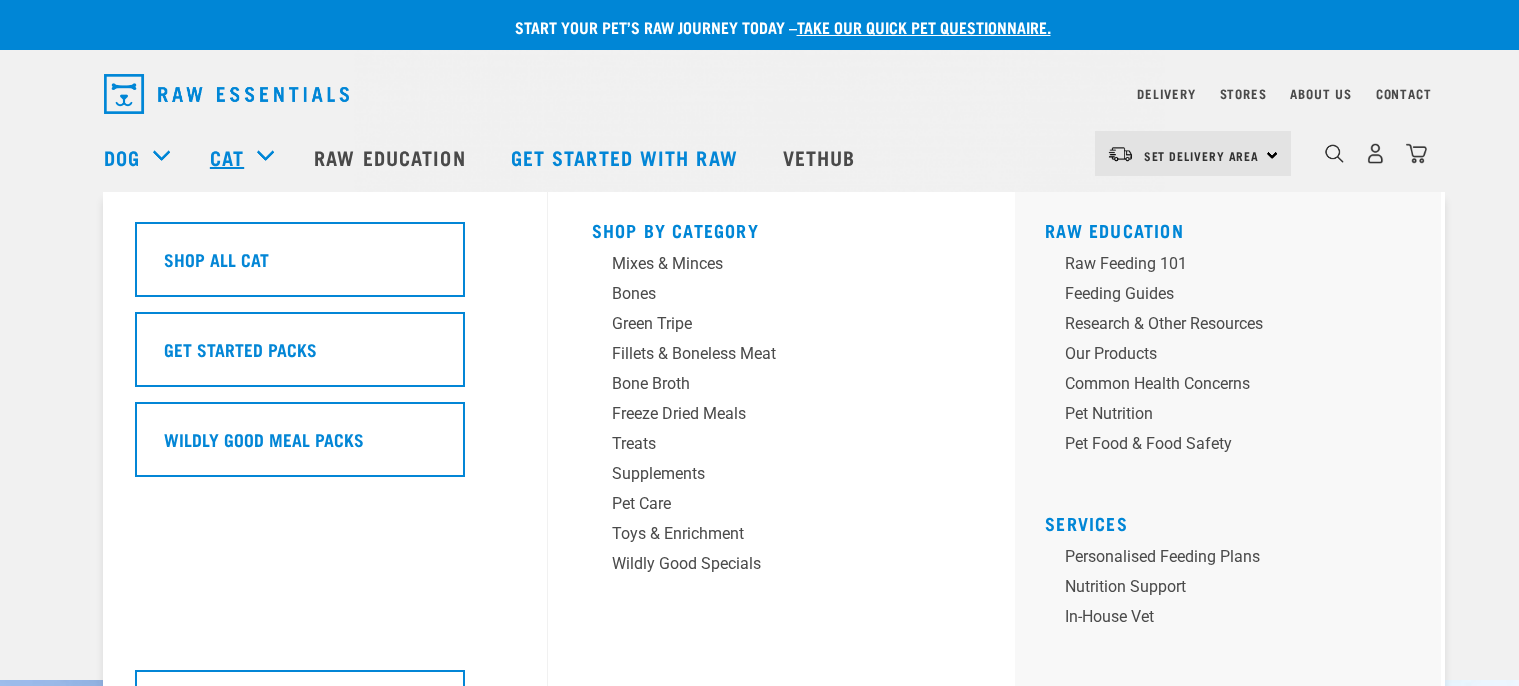 drag, startPoint x: 0, startPoint y: 0, endPoint x: 238, endPoint y: 159, distance: 286.22543 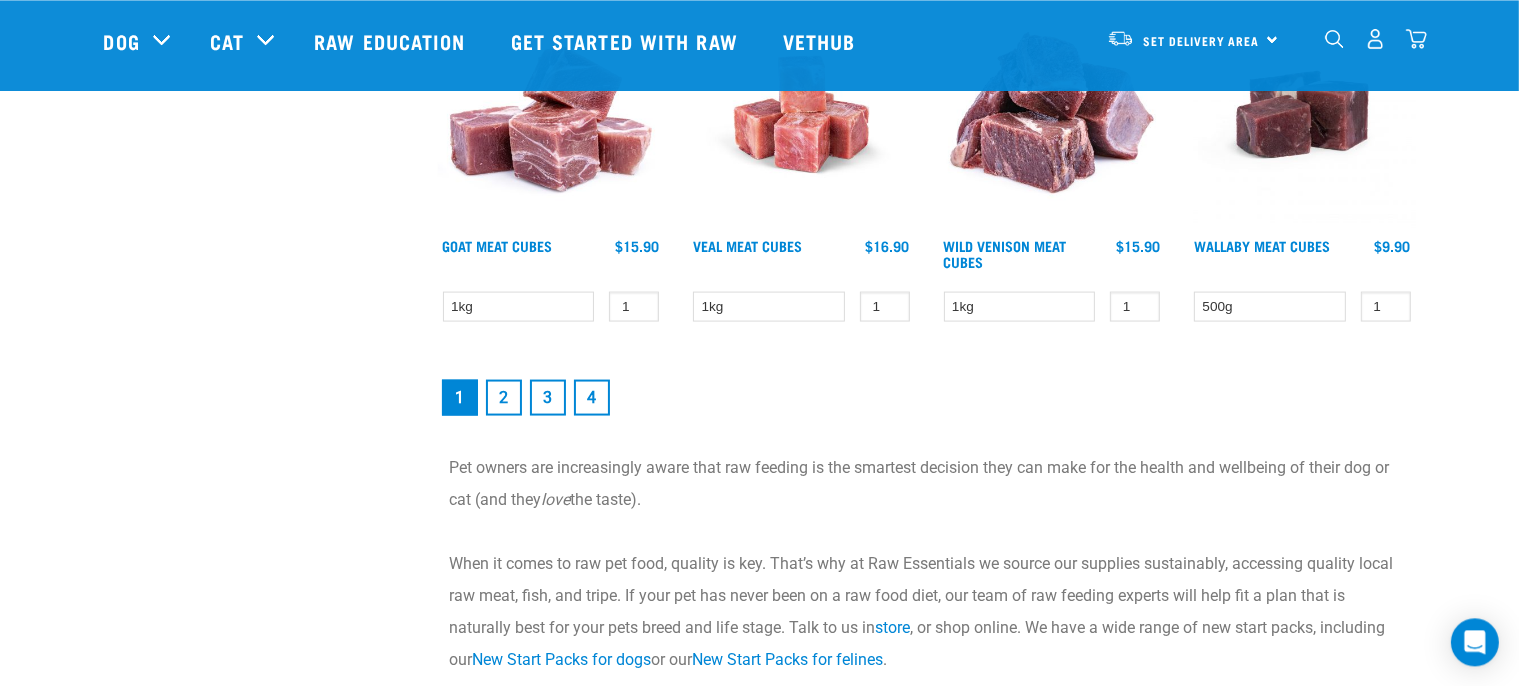 scroll, scrollTop: 2956, scrollLeft: 0, axis: vertical 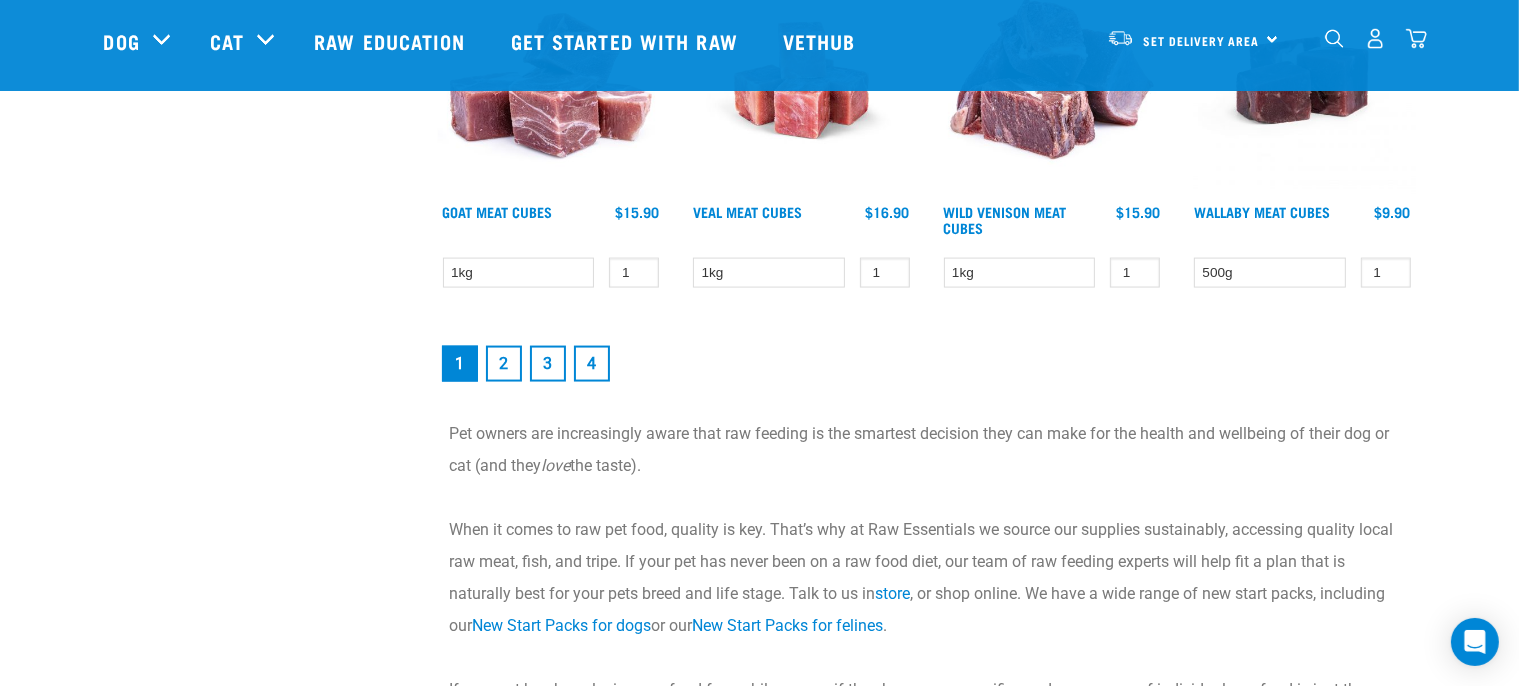 click on "2" at bounding box center (504, 364) 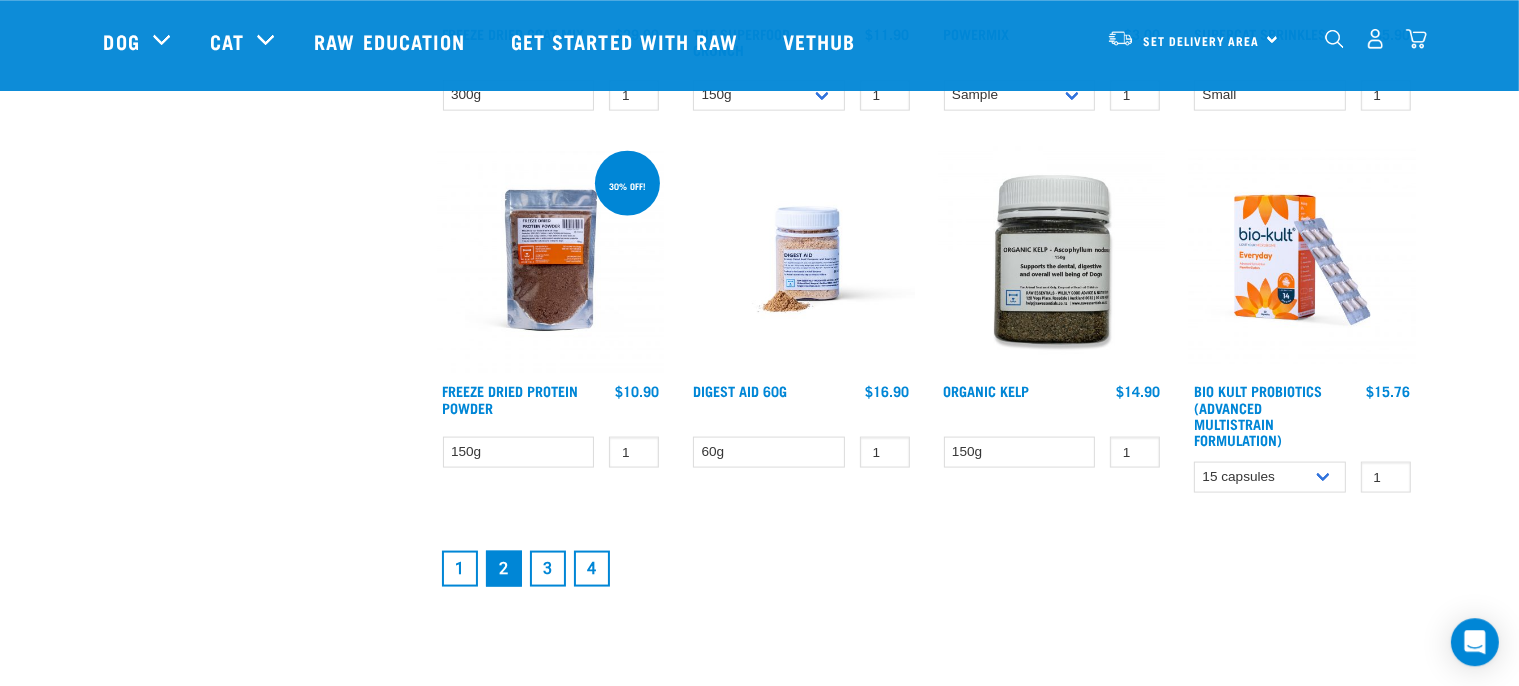 scroll, scrollTop: 2745, scrollLeft: 0, axis: vertical 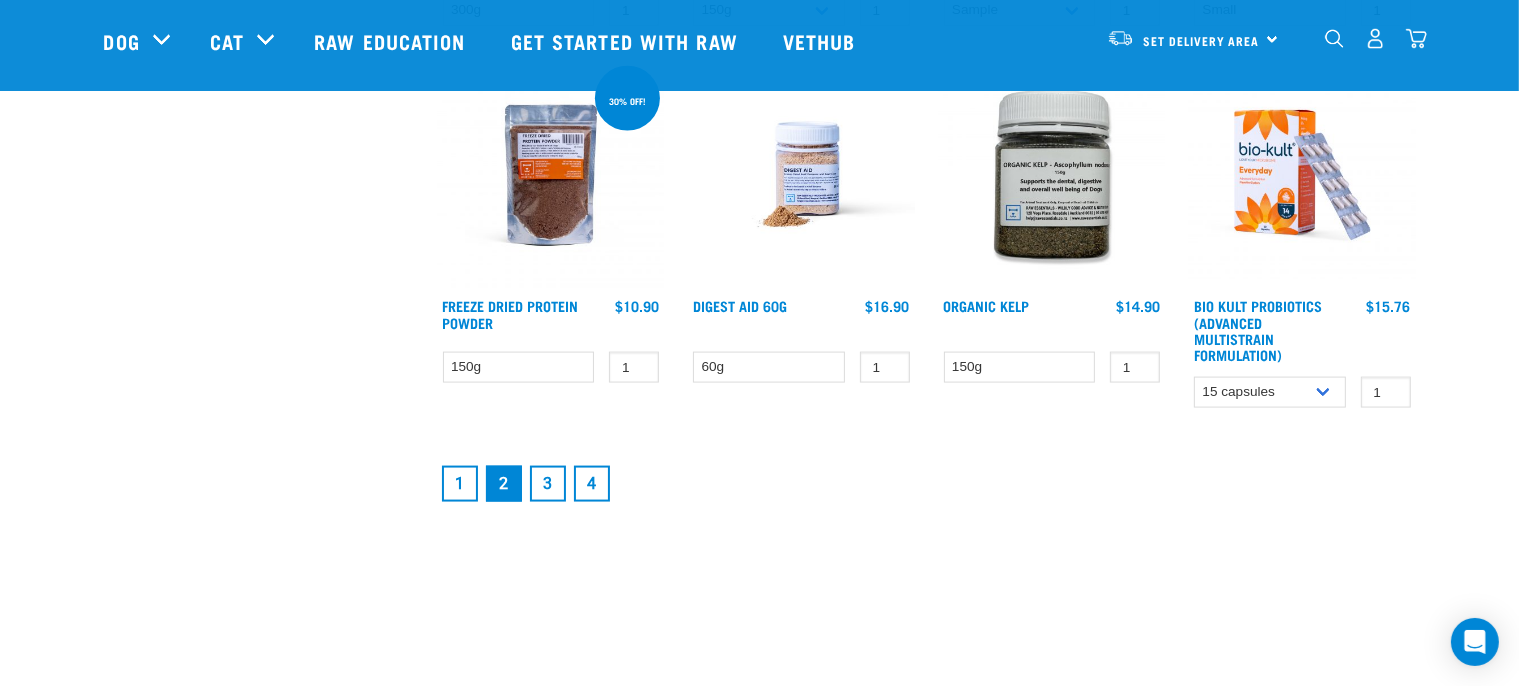 click on "3" at bounding box center (548, 484) 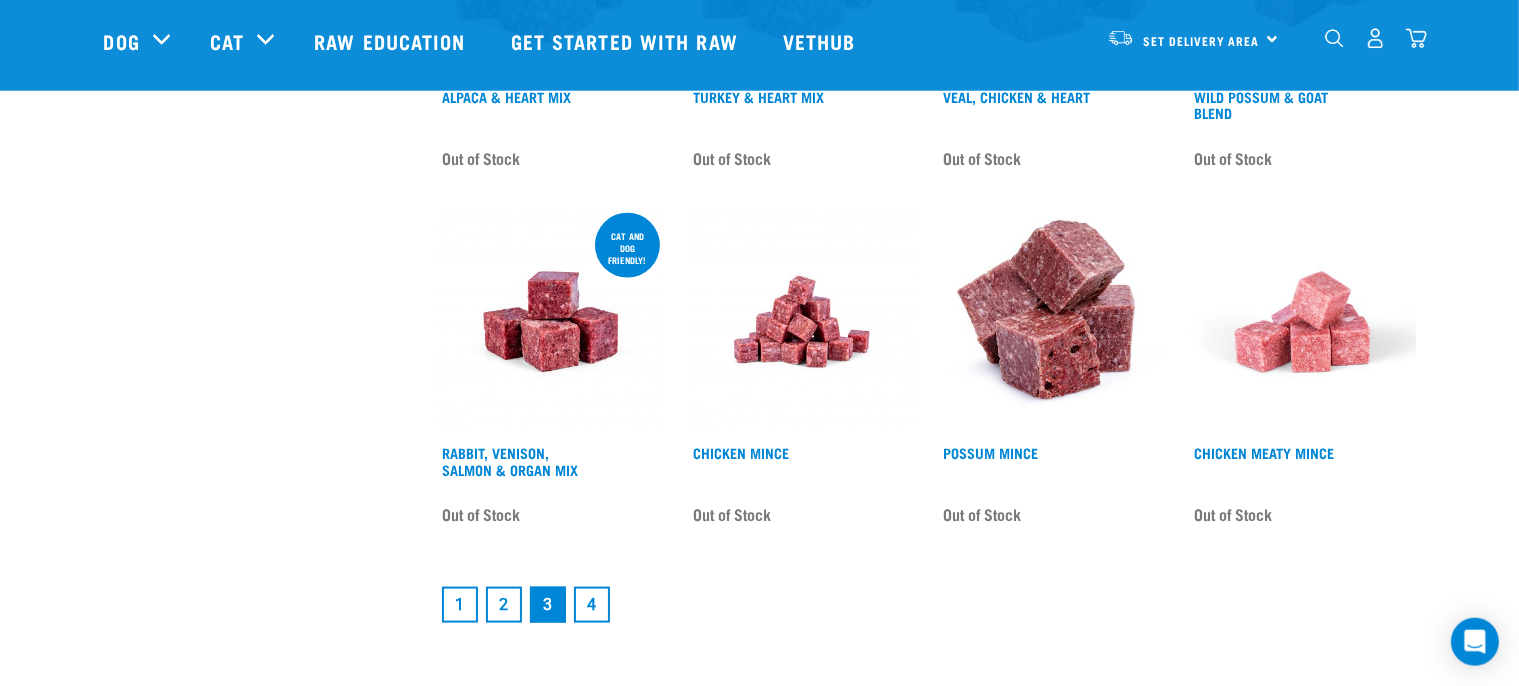 scroll, scrollTop: 2640, scrollLeft: 0, axis: vertical 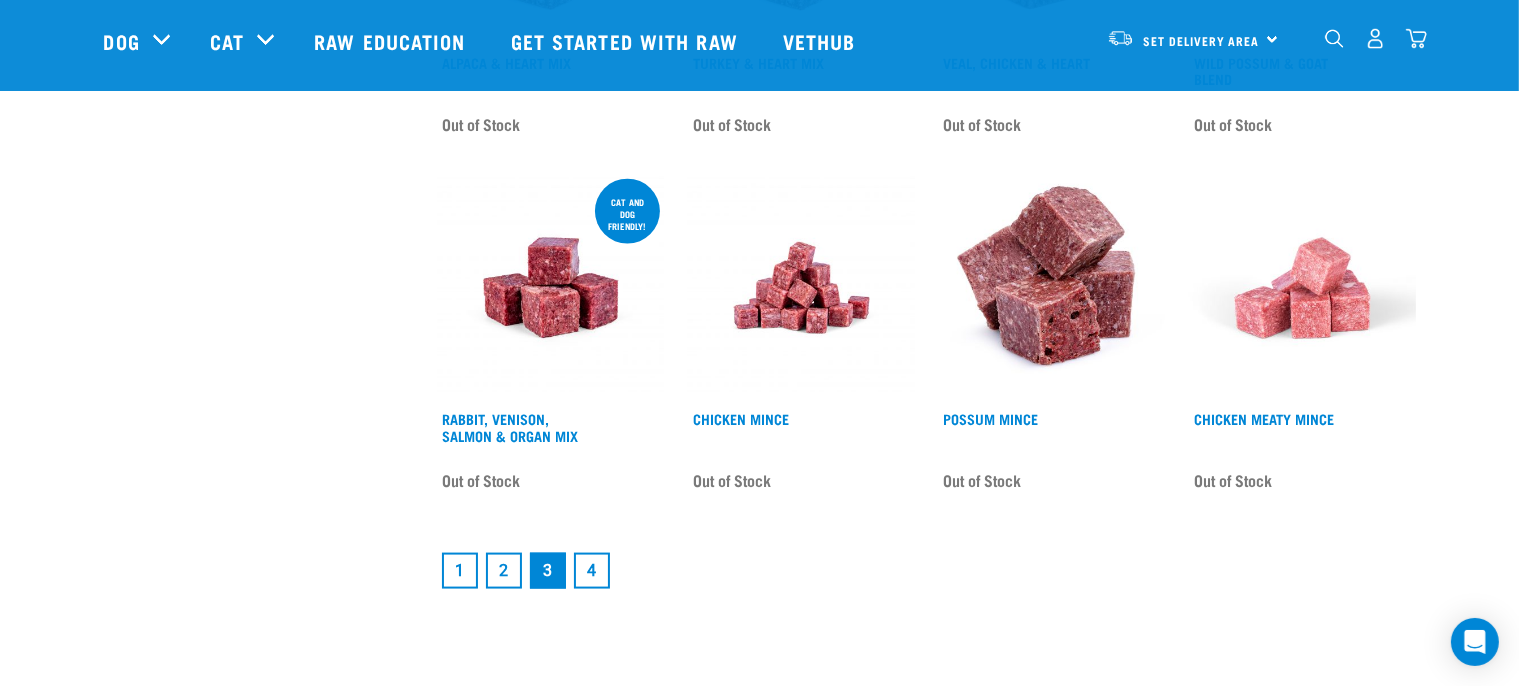 click on "4" at bounding box center [592, 571] 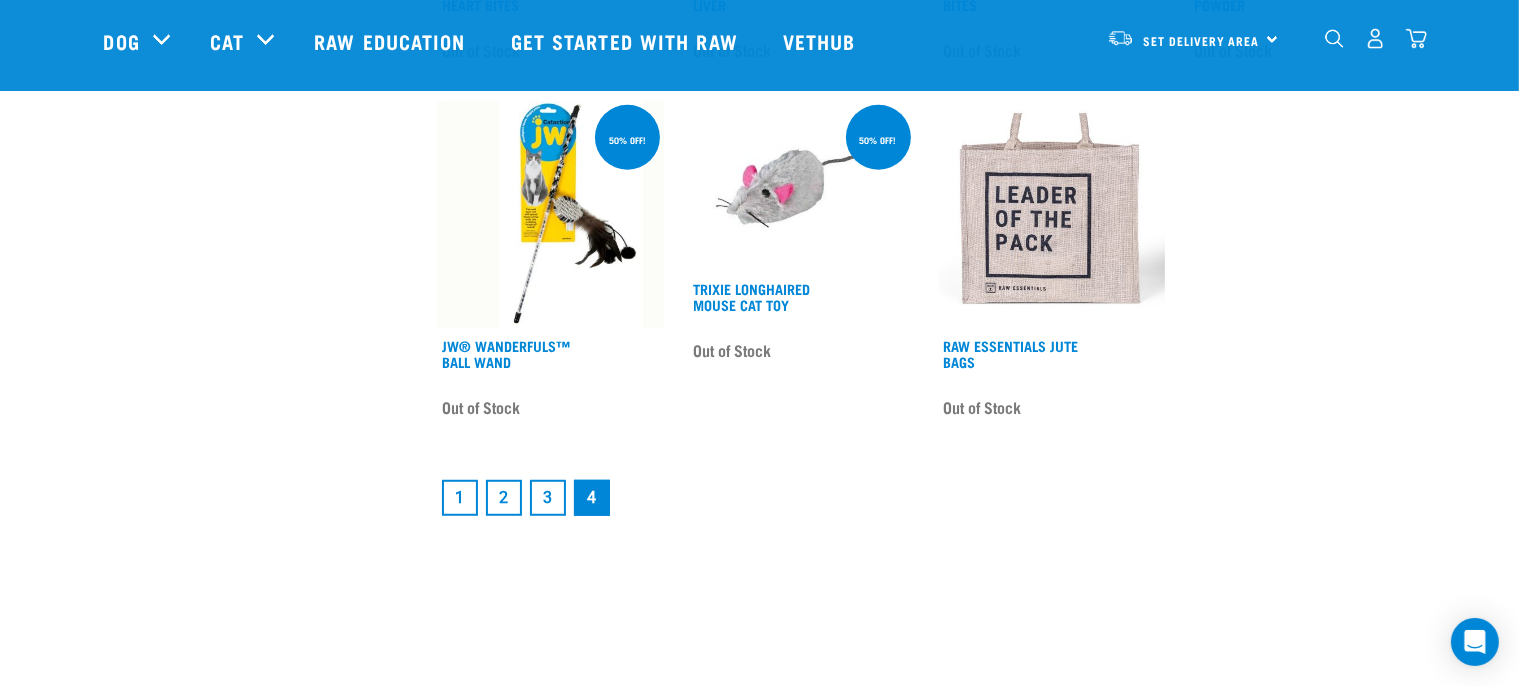 scroll, scrollTop: 1372, scrollLeft: 0, axis: vertical 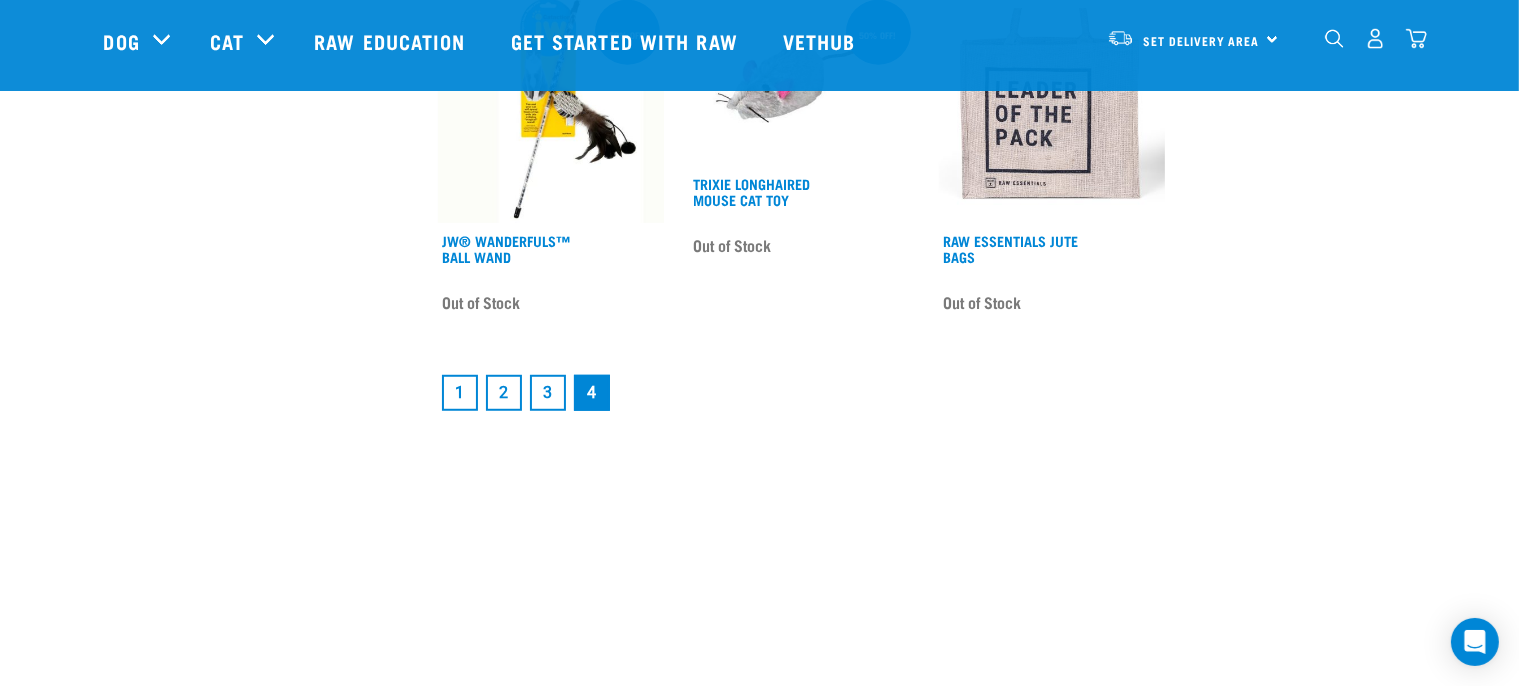 click on "1" at bounding box center (460, 393) 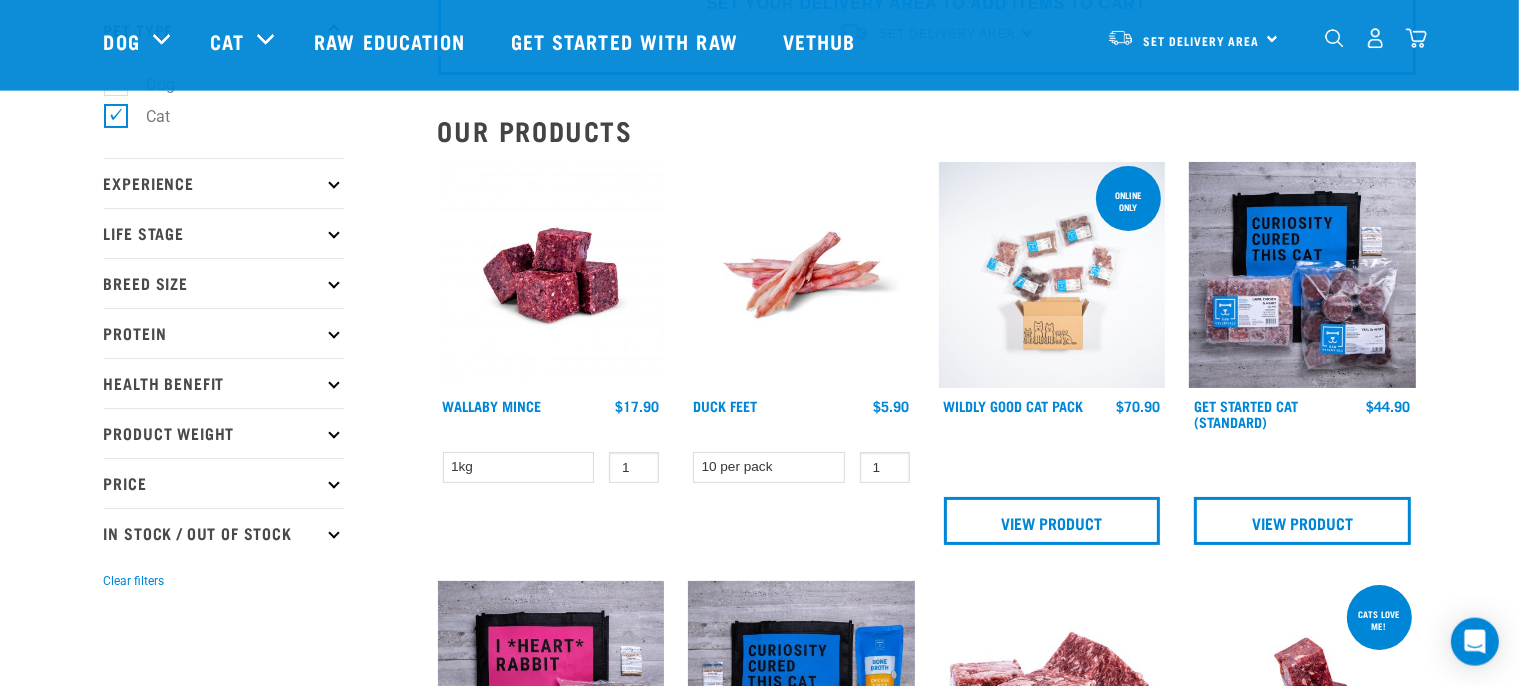 scroll, scrollTop: 0, scrollLeft: 0, axis: both 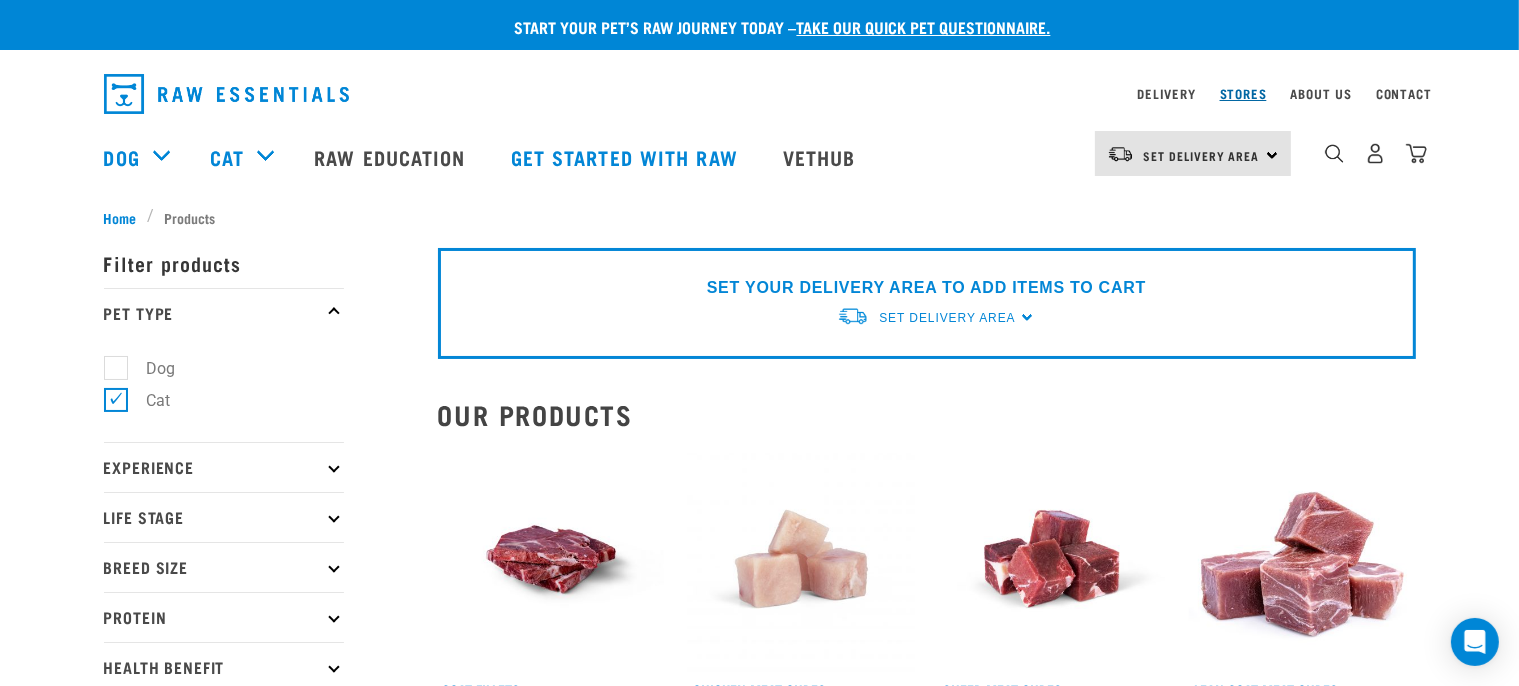 click on "Stores" at bounding box center (1243, 93) 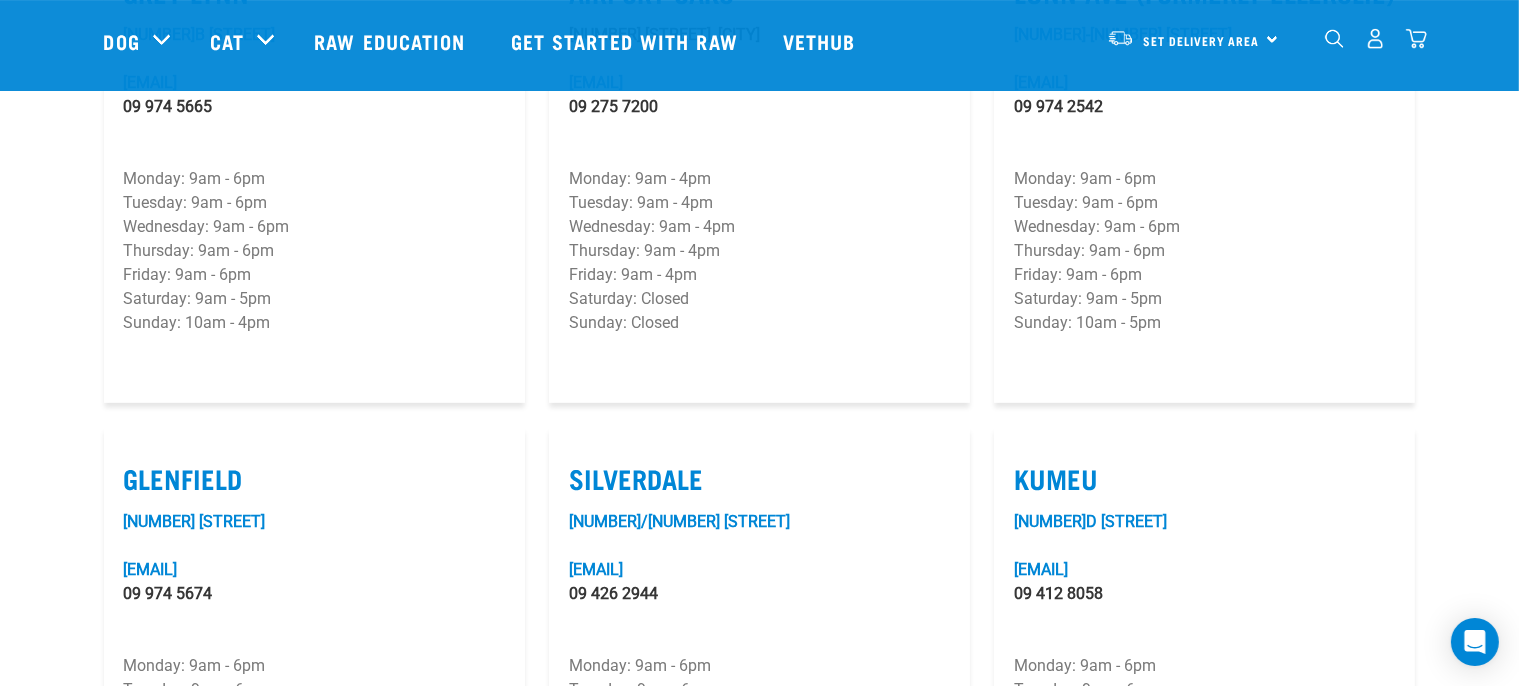 scroll, scrollTop: 844, scrollLeft: 0, axis: vertical 